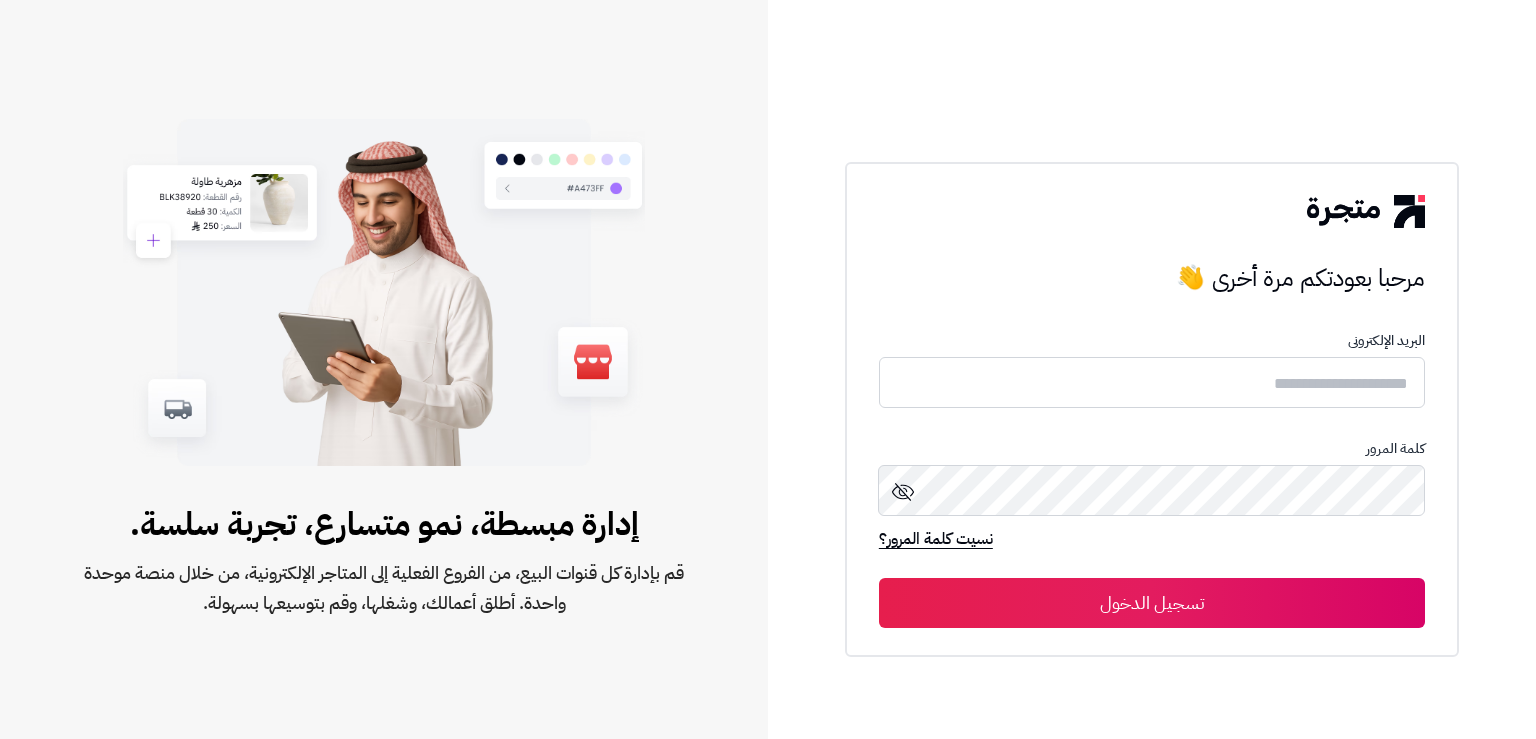 scroll, scrollTop: 0, scrollLeft: 0, axis: both 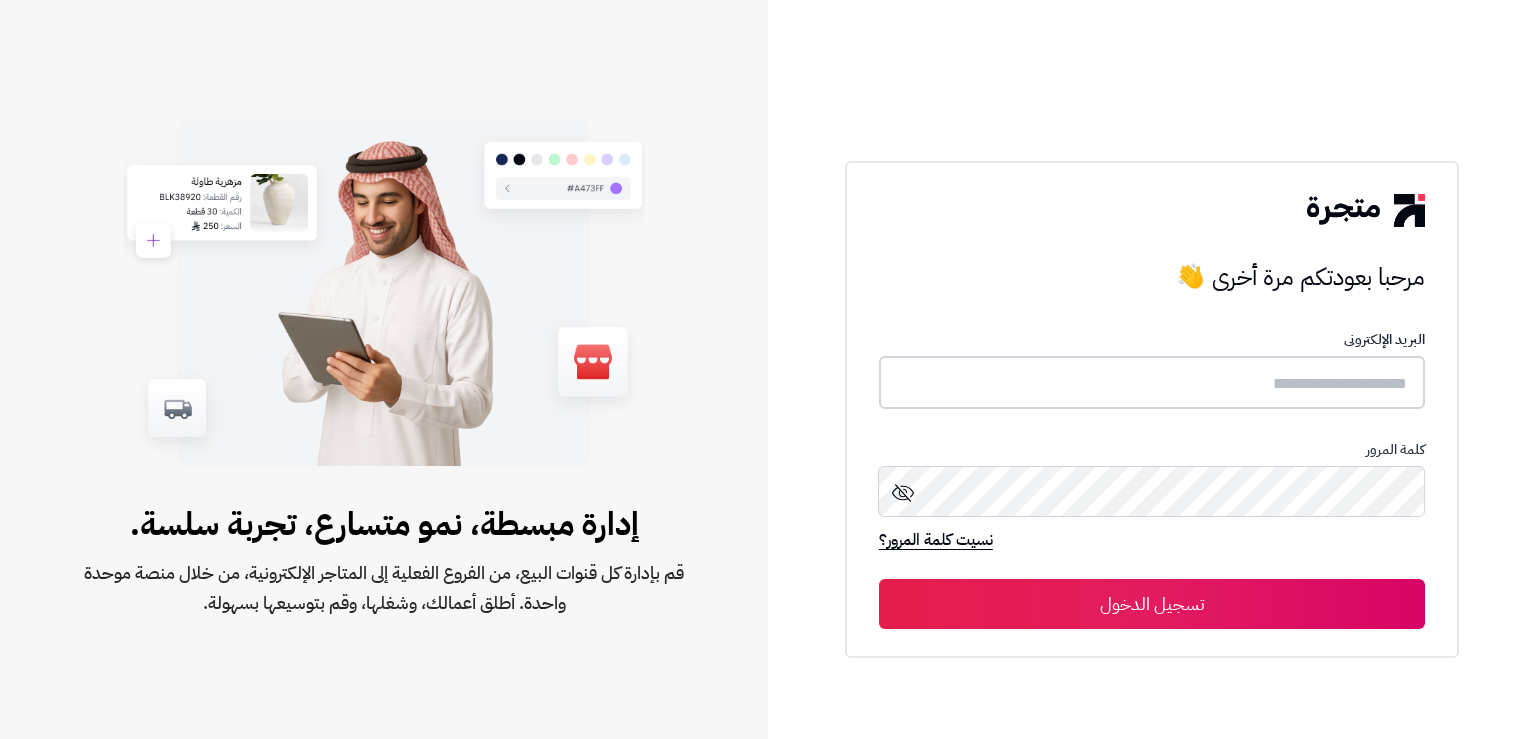 type on "*******" 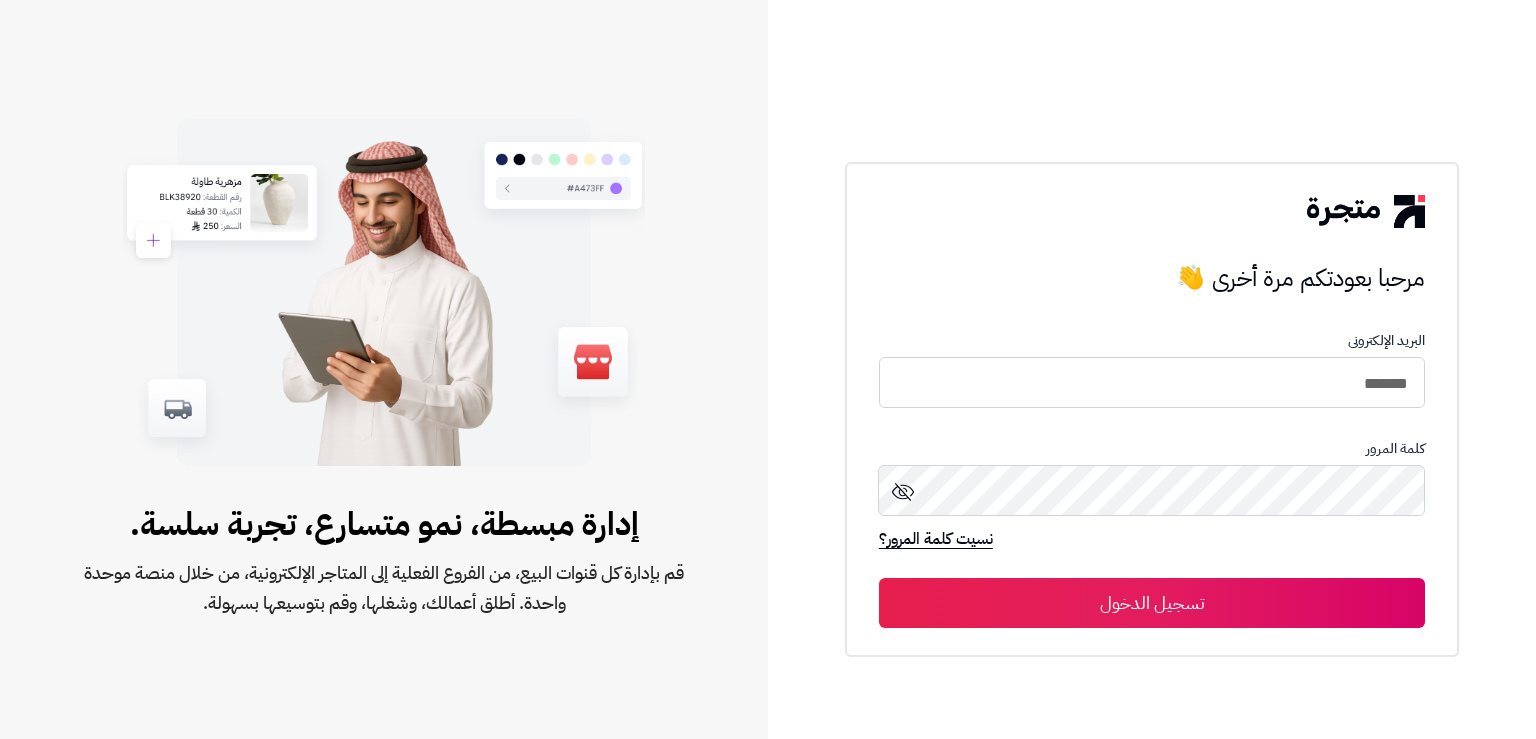 click on "تسجيل الدخول" at bounding box center [1152, 603] 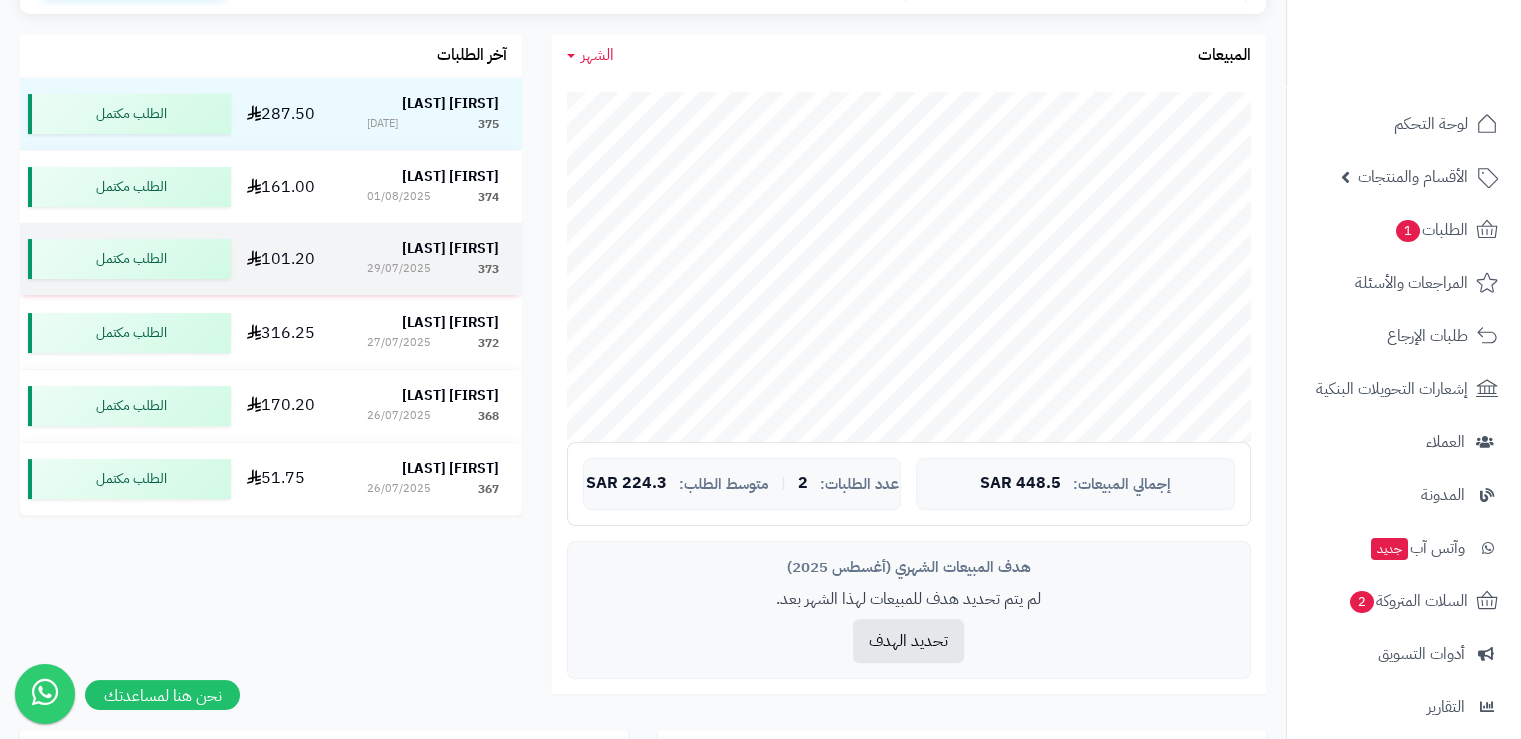 scroll, scrollTop: 300, scrollLeft: 0, axis: vertical 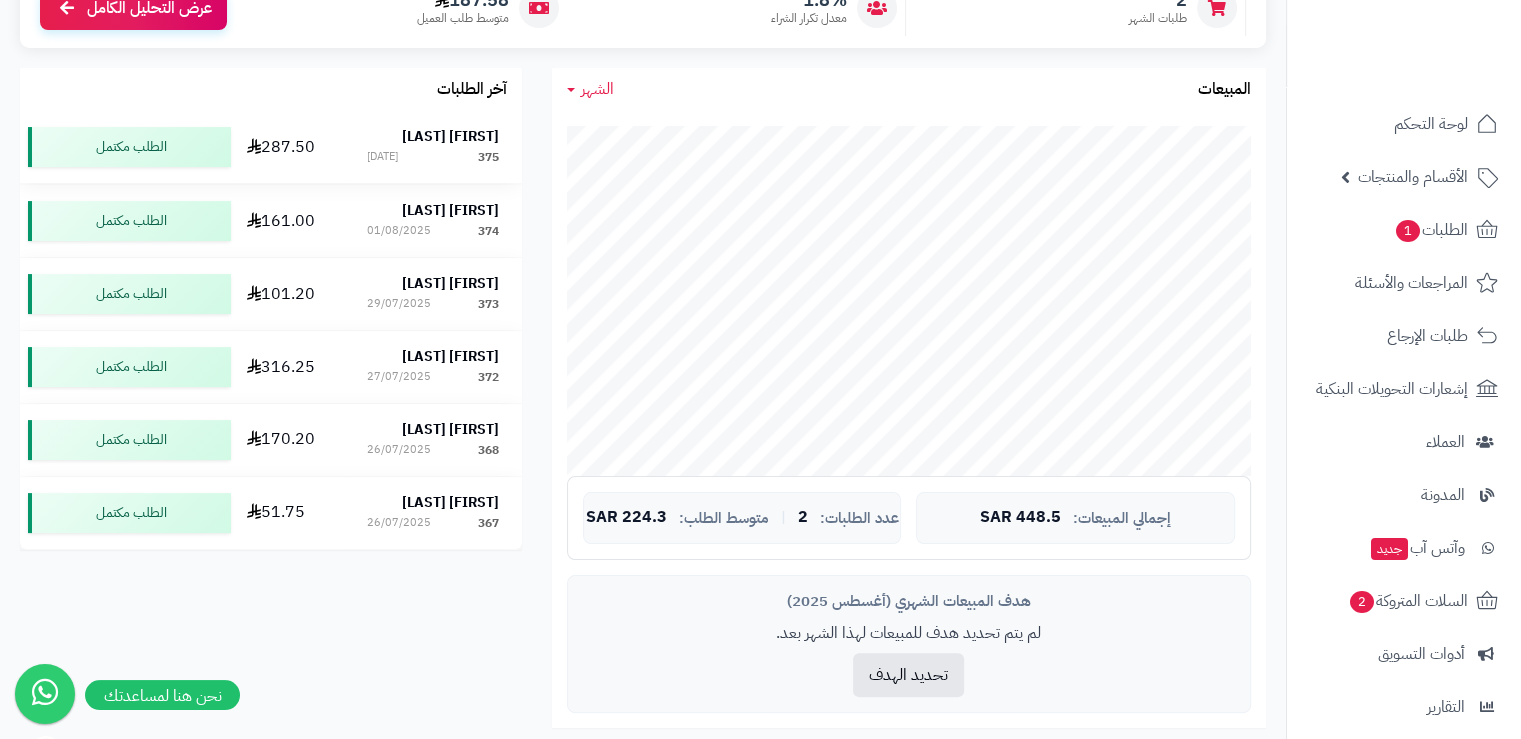 click on "[FIRST] [LAST]" at bounding box center (450, 136) 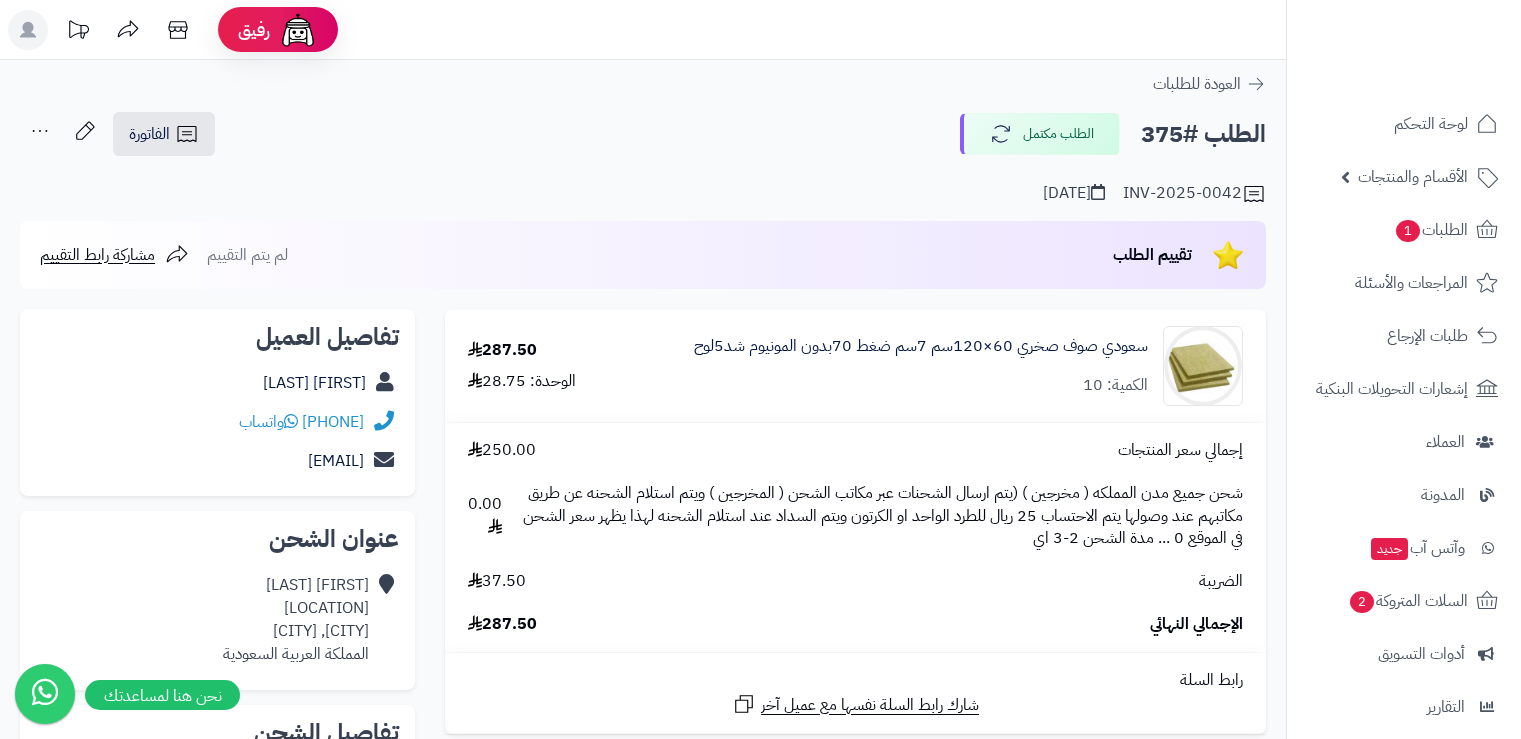 scroll, scrollTop: 0, scrollLeft: 0, axis: both 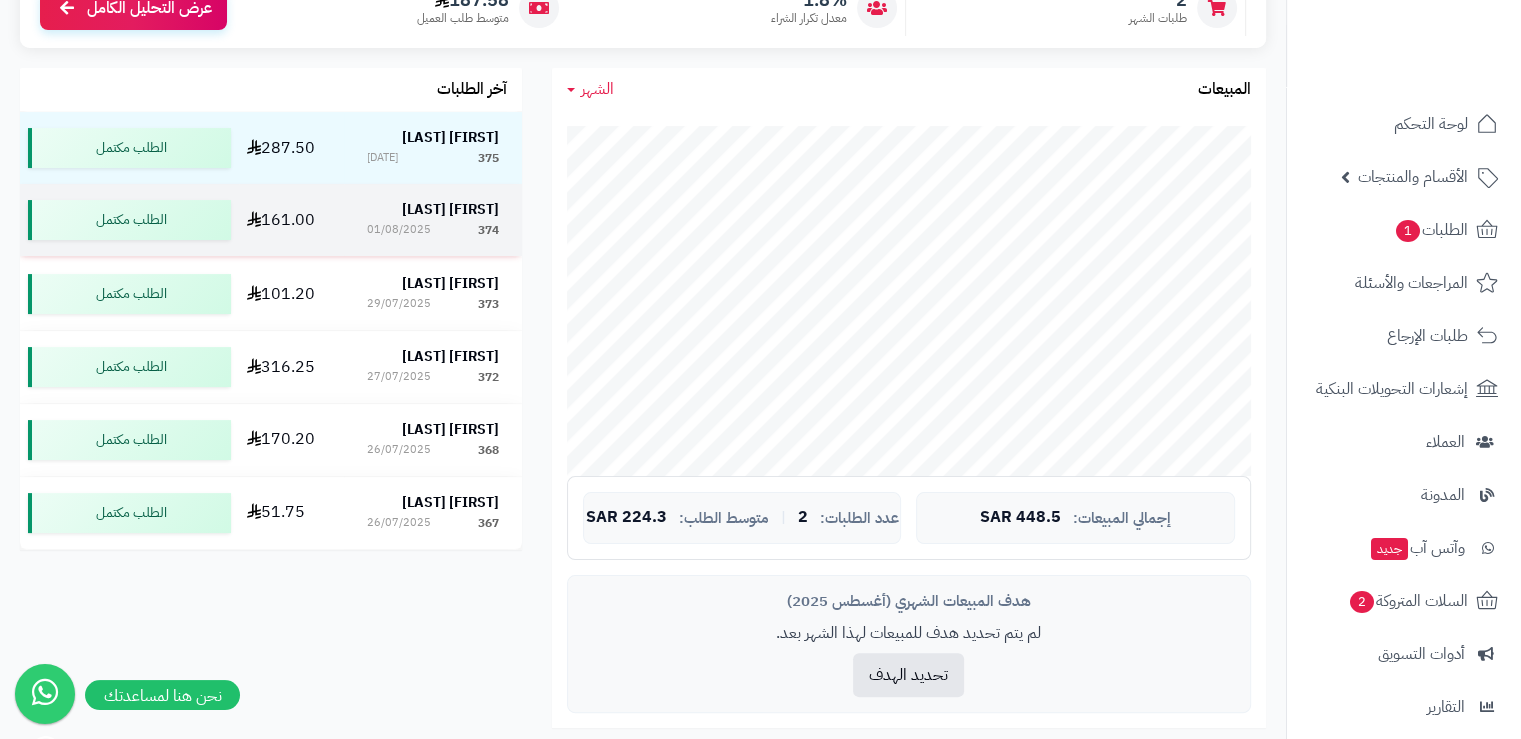 click on "[FIRST] [LAST]" at bounding box center (450, 209) 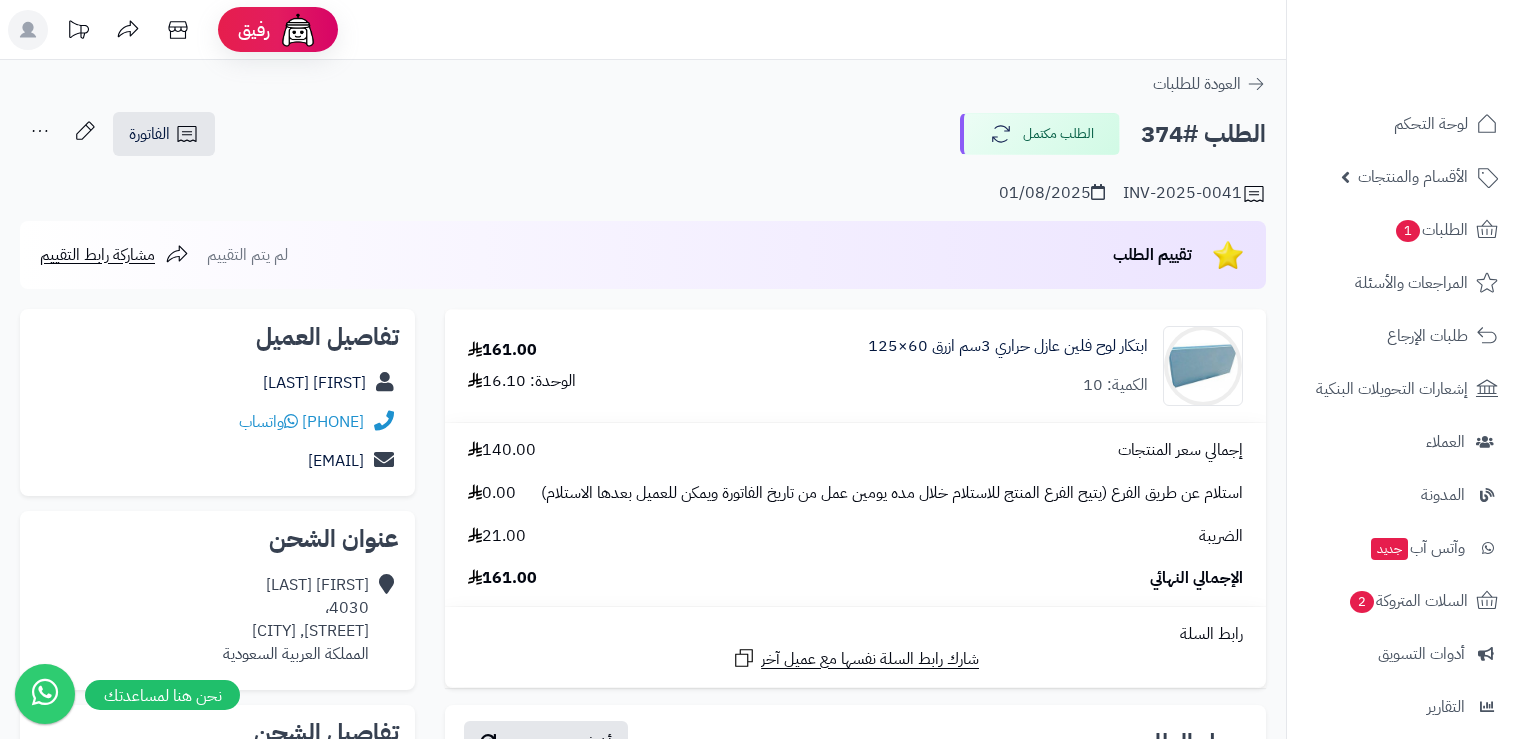 scroll, scrollTop: 0, scrollLeft: 0, axis: both 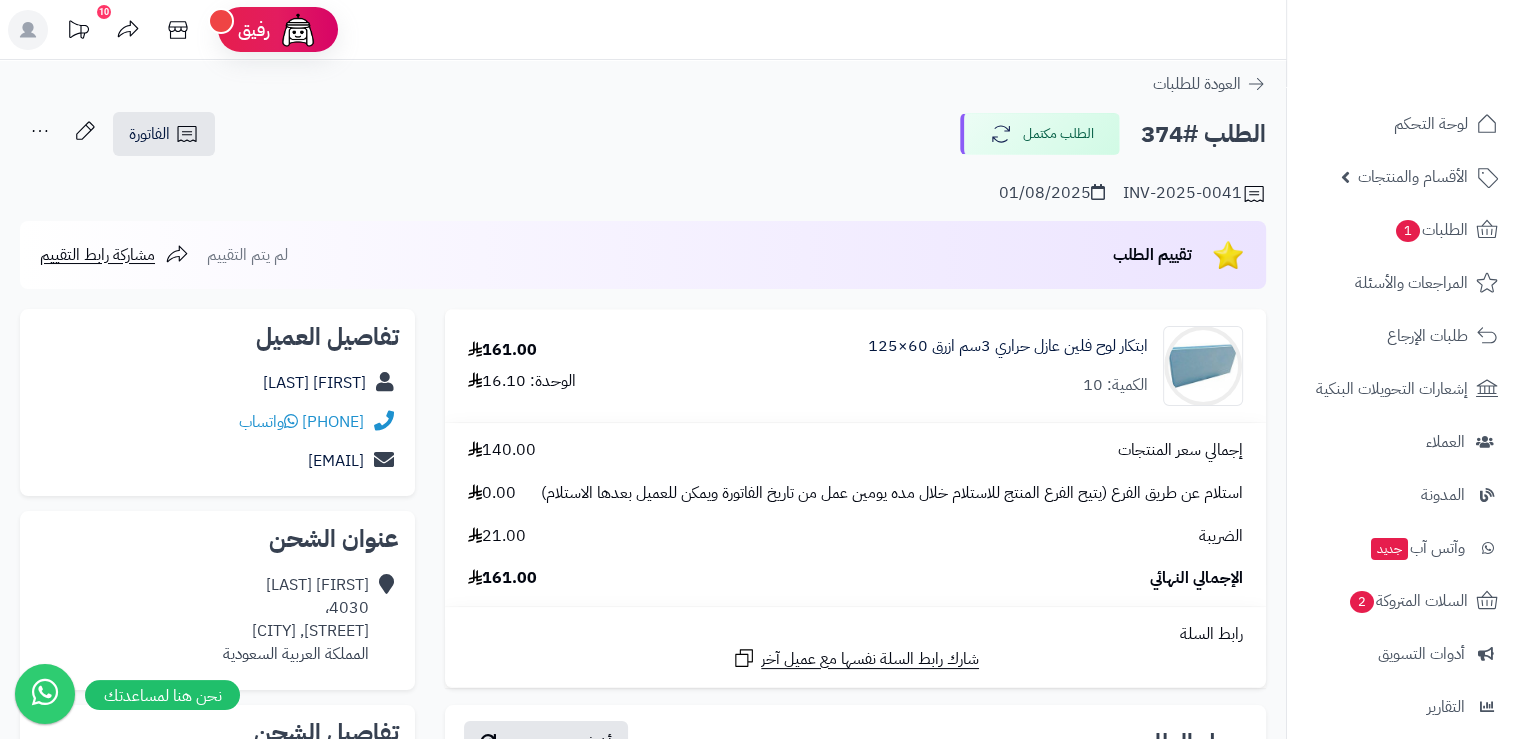 click on "تقييم الطلب
لم يتم التقييم
مشاركة رابط التقييم" at bounding box center (643, 255) 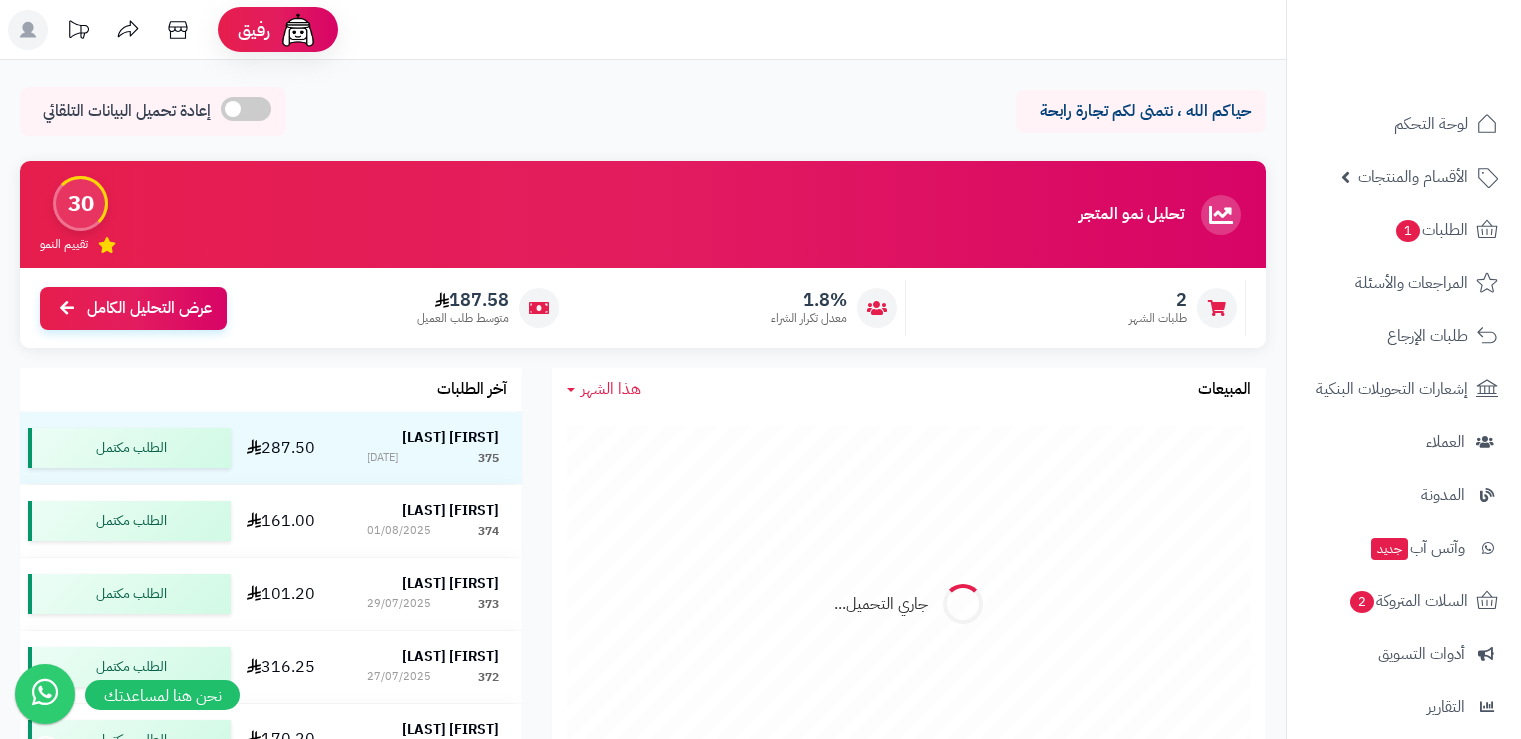 scroll, scrollTop: 300, scrollLeft: 0, axis: vertical 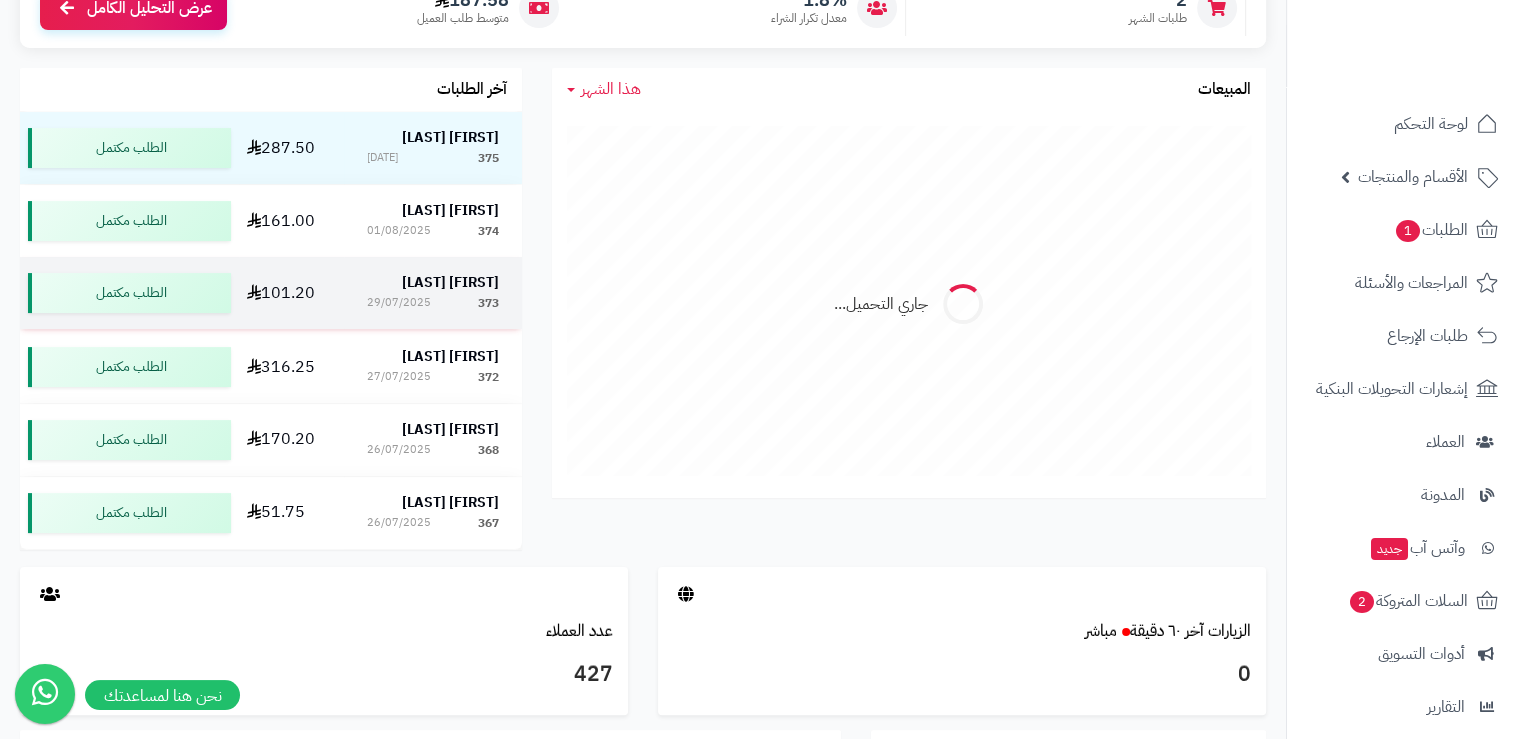 click on "[FIRST] [LAST]" at bounding box center (450, 282) 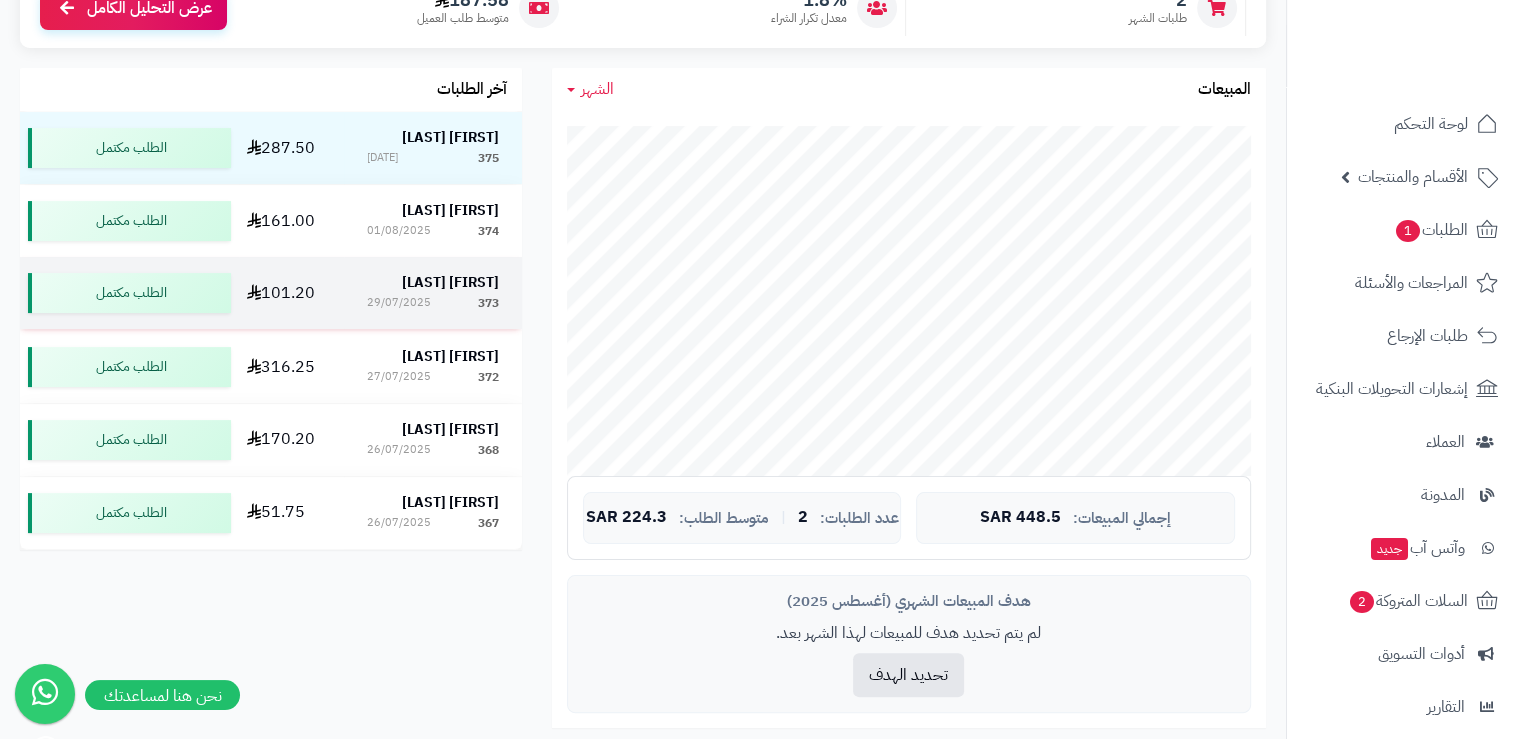 scroll, scrollTop: 300, scrollLeft: 0, axis: vertical 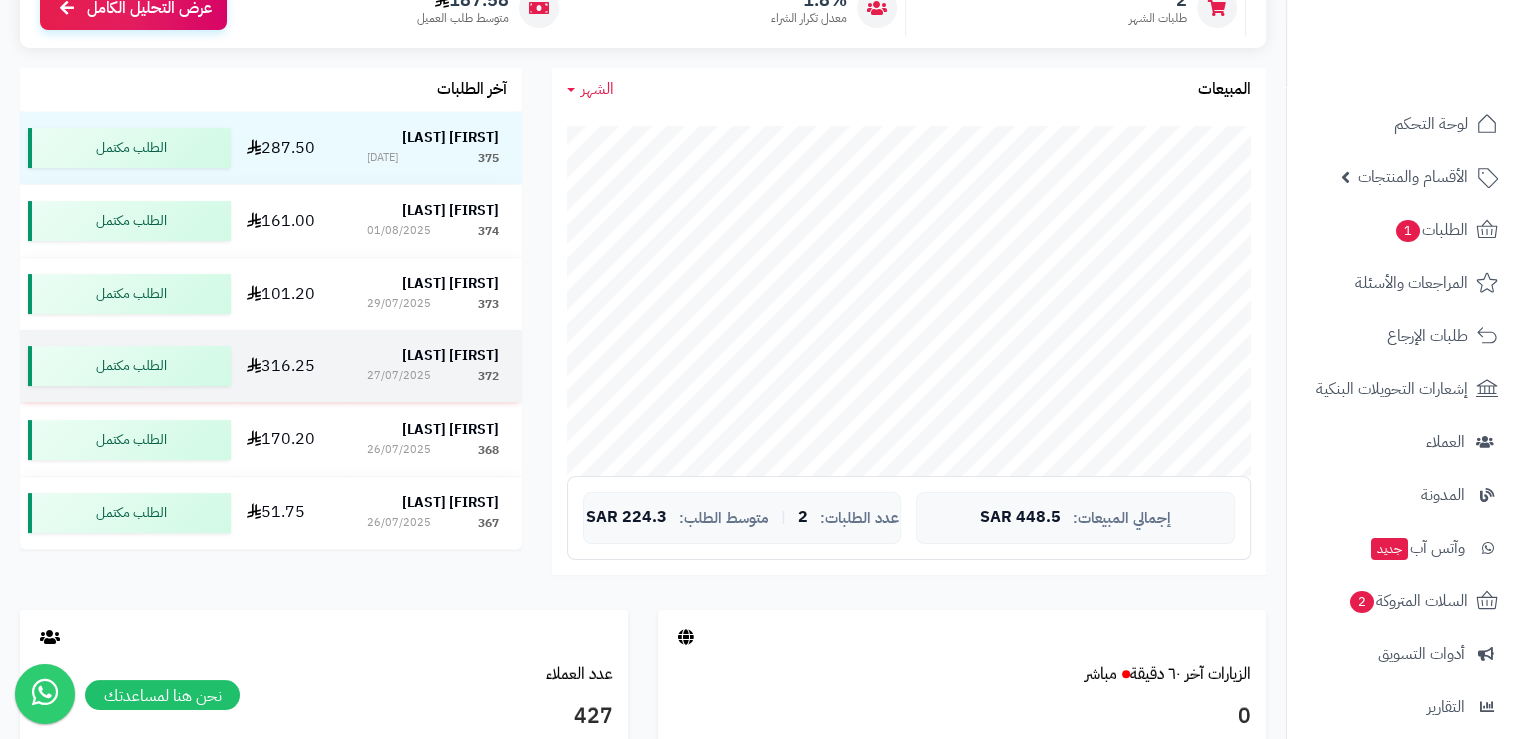 click on "[FIRST] [LAST]" at bounding box center [450, 355] 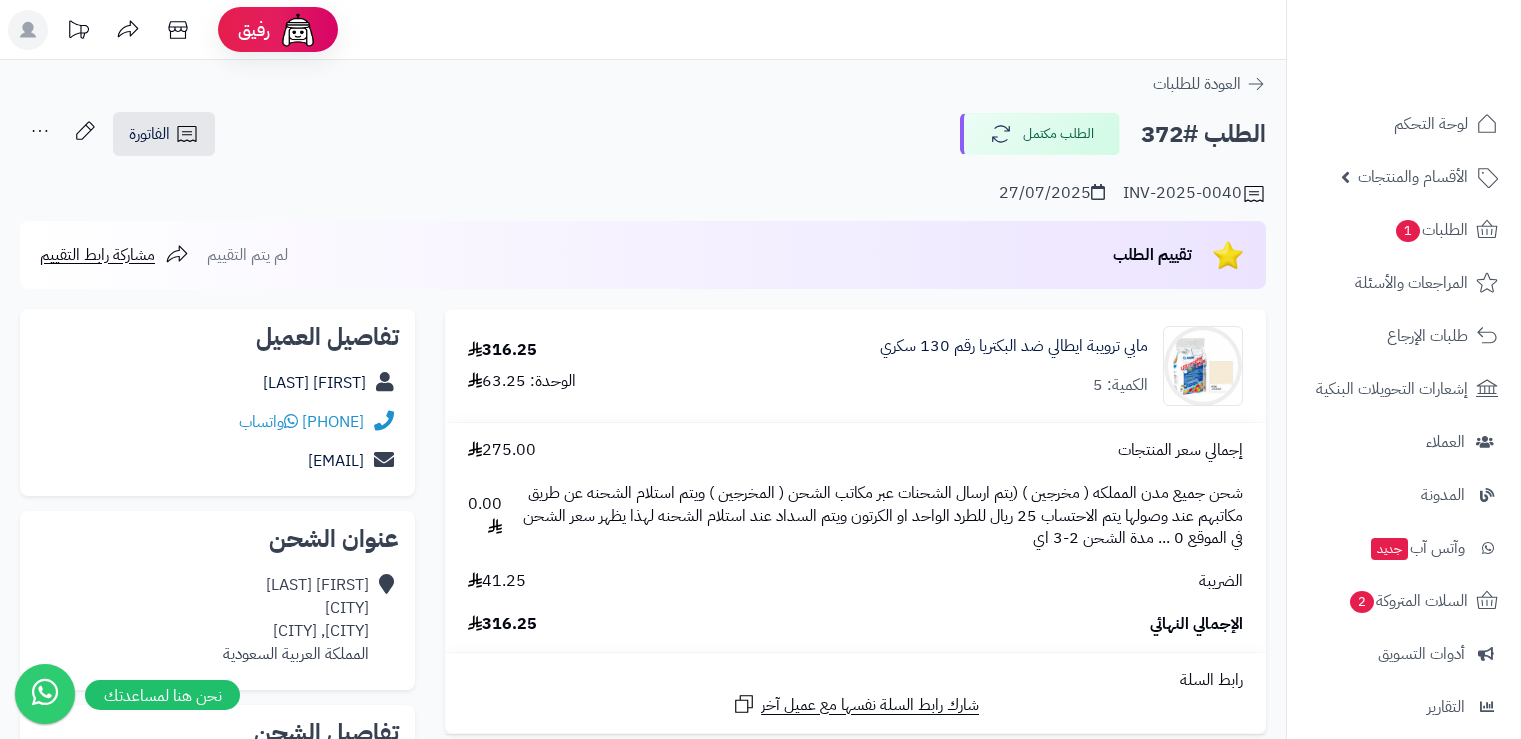 scroll, scrollTop: 0, scrollLeft: 0, axis: both 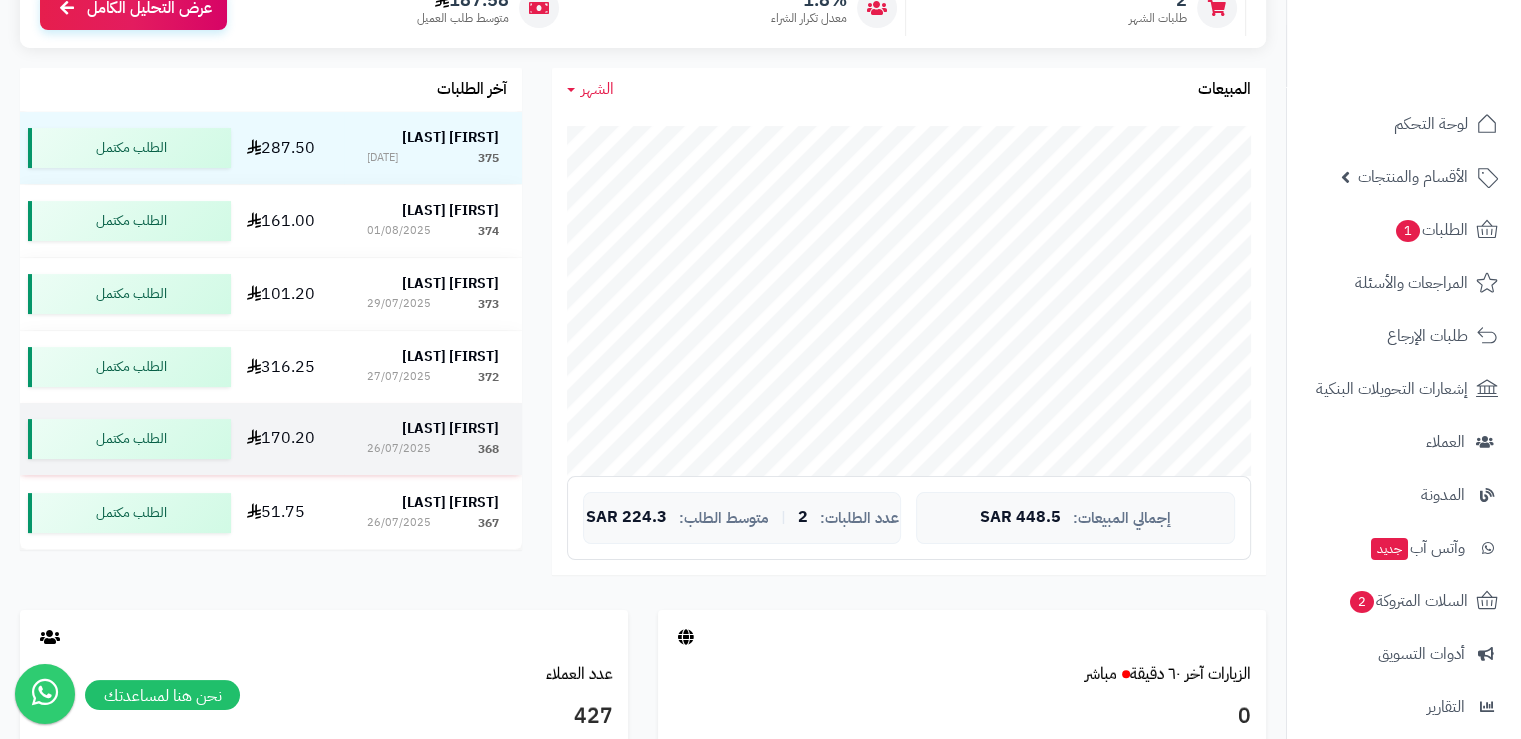 click on "[PERSON]" at bounding box center [450, 428] 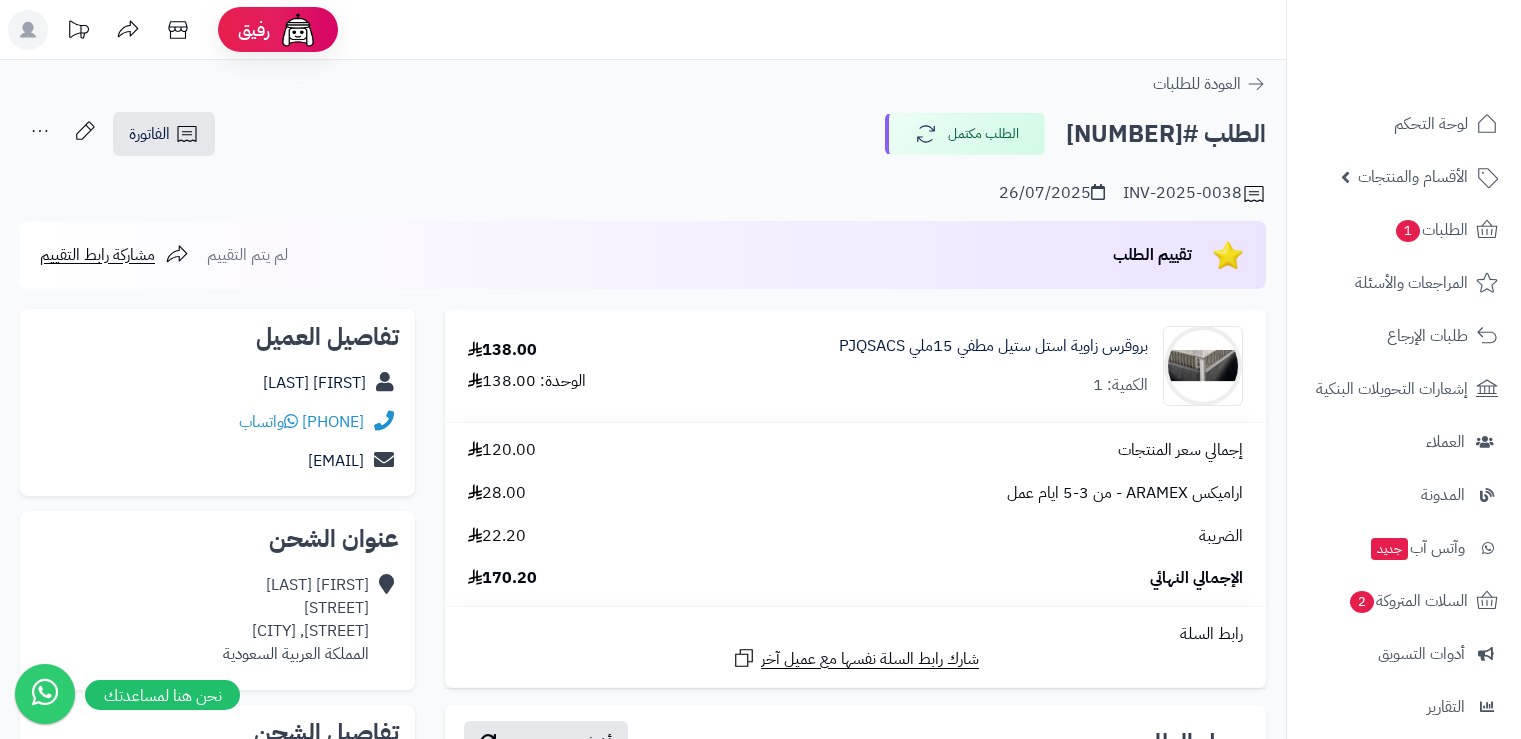 scroll, scrollTop: 0, scrollLeft: 0, axis: both 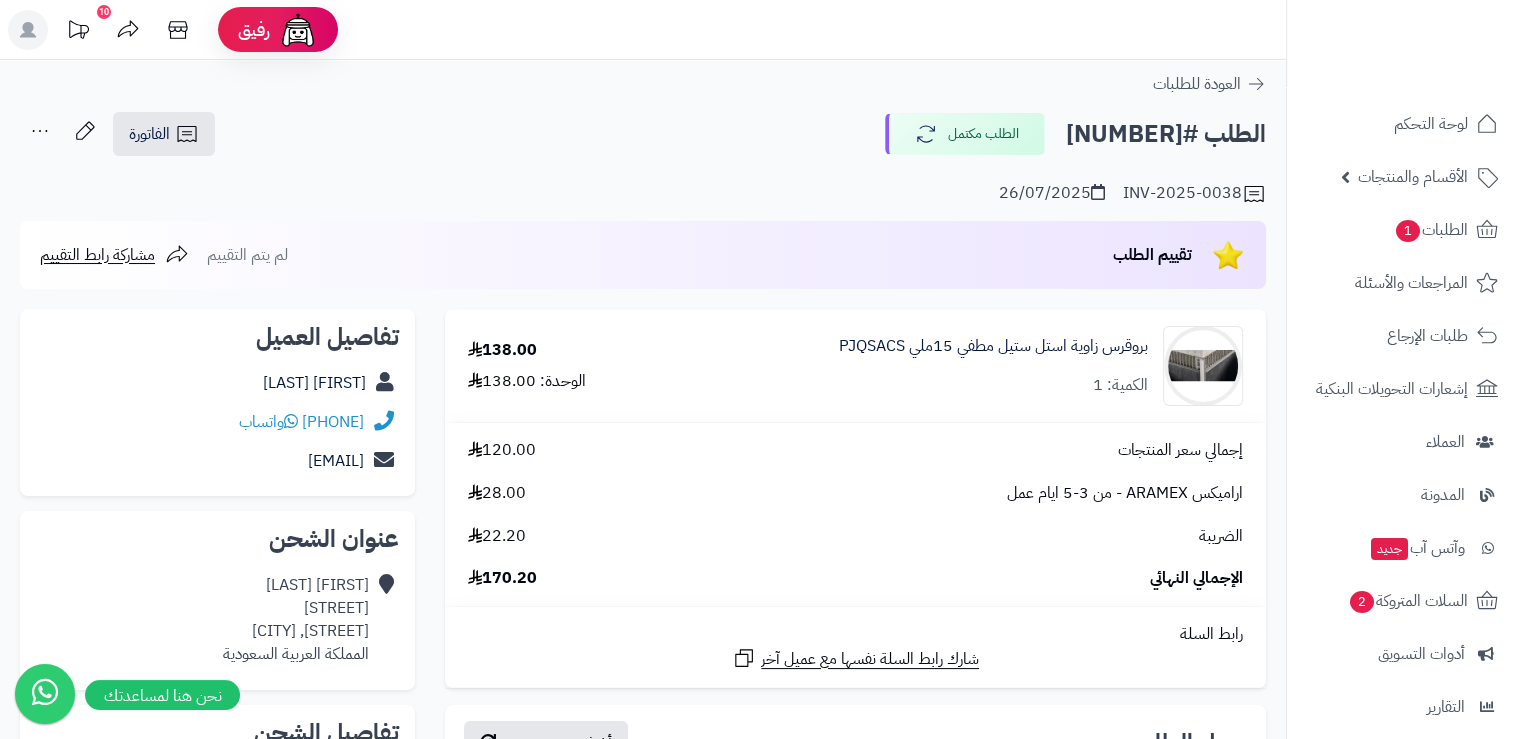click on "إجمالي سعر المنتجات
120.00" at bounding box center [855, 450] 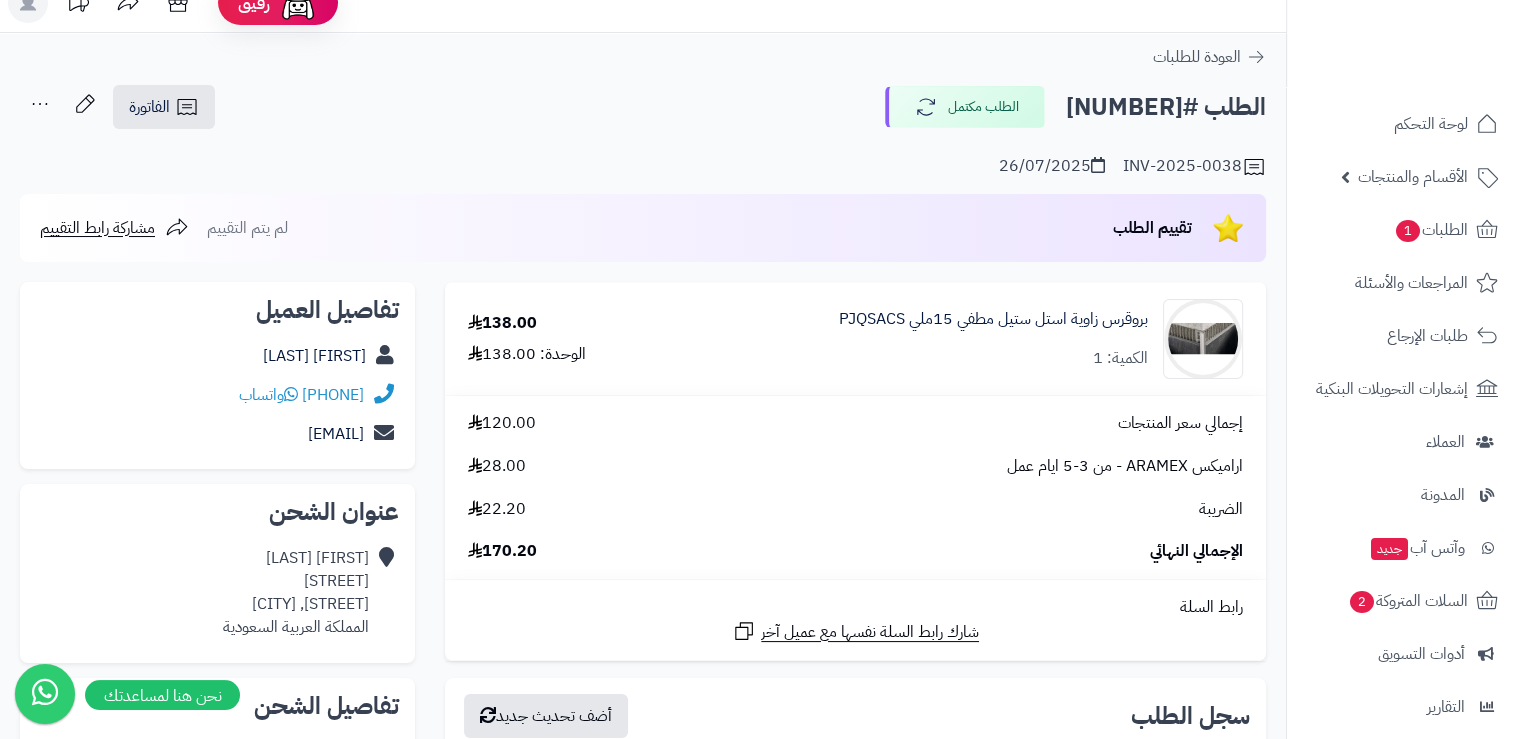 scroll, scrollTop: 0, scrollLeft: 0, axis: both 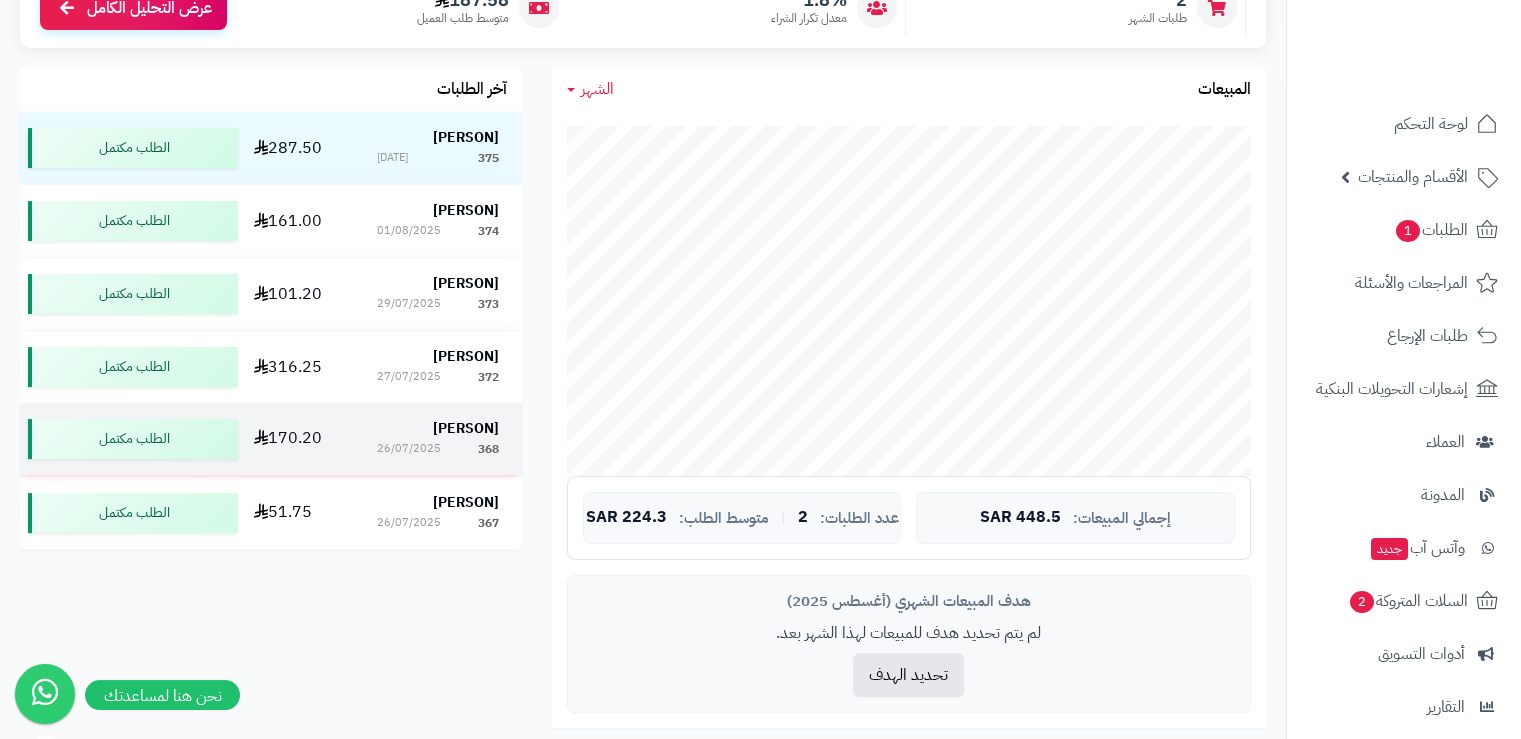 click on "[PERSON]" at bounding box center [438, 429] 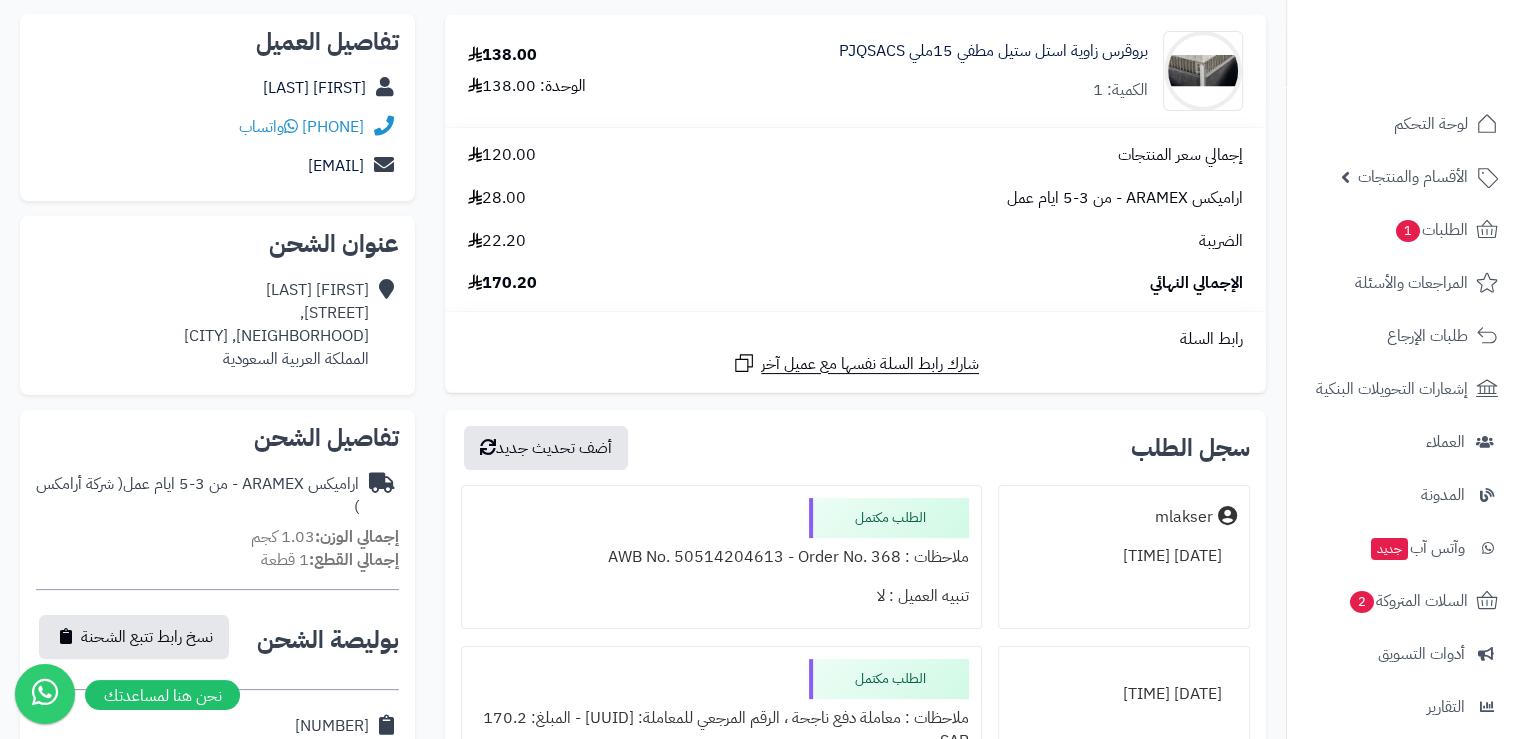 scroll, scrollTop: 300, scrollLeft: 0, axis: vertical 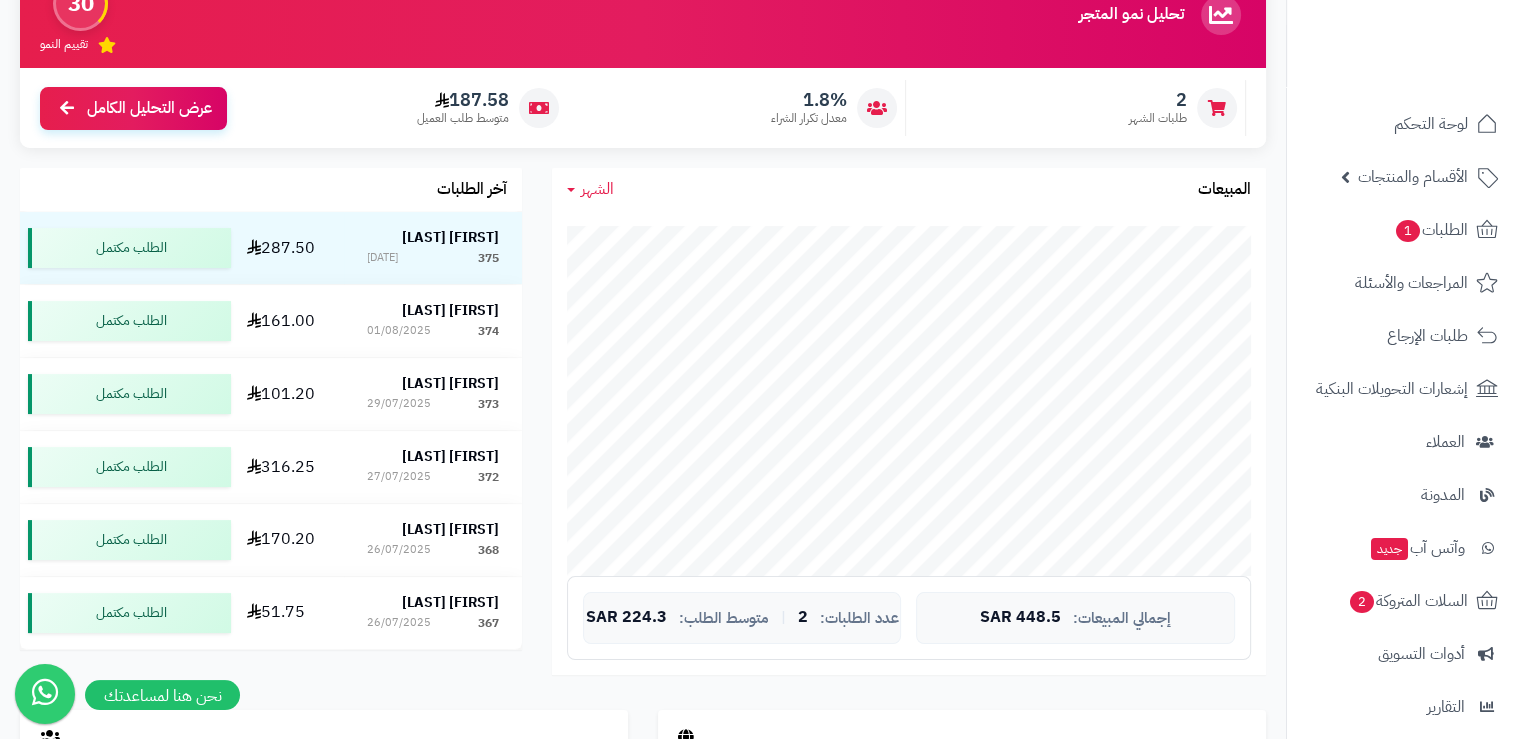 click on "[FIRST] [LAST]" at bounding box center [450, 529] 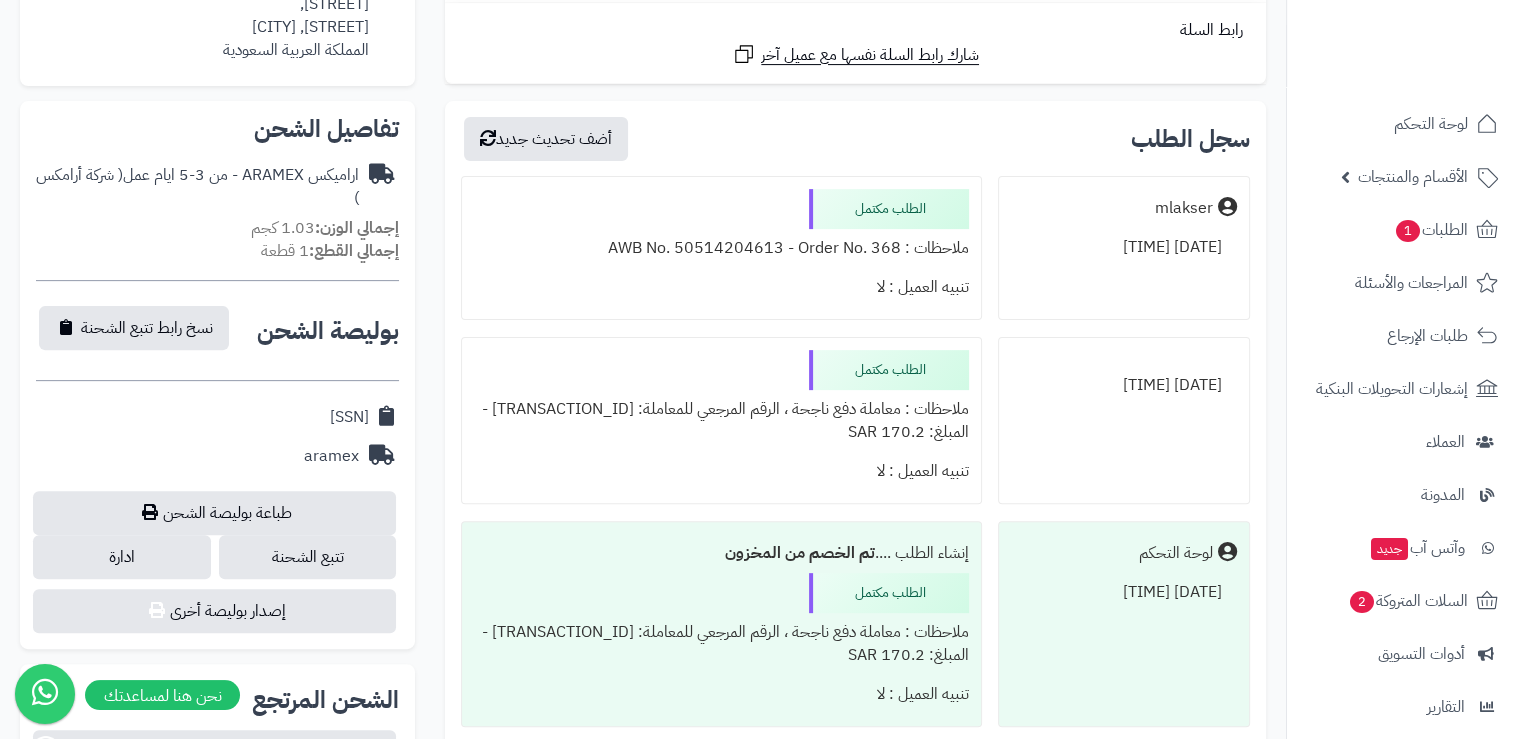 scroll, scrollTop: 600, scrollLeft: 0, axis: vertical 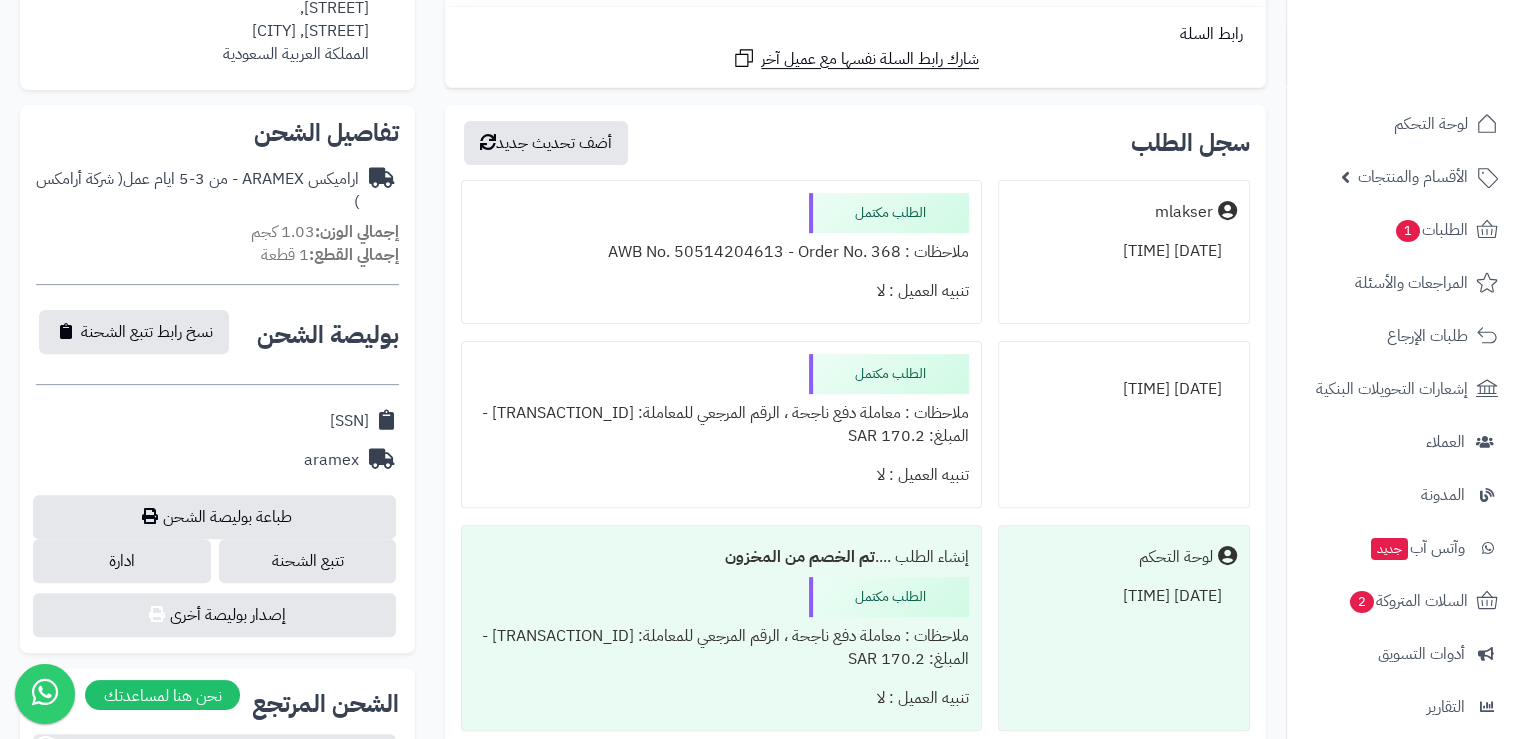 drag, startPoint x: 363, startPoint y: 420, endPoint x: 296, endPoint y: 434, distance: 68.44706 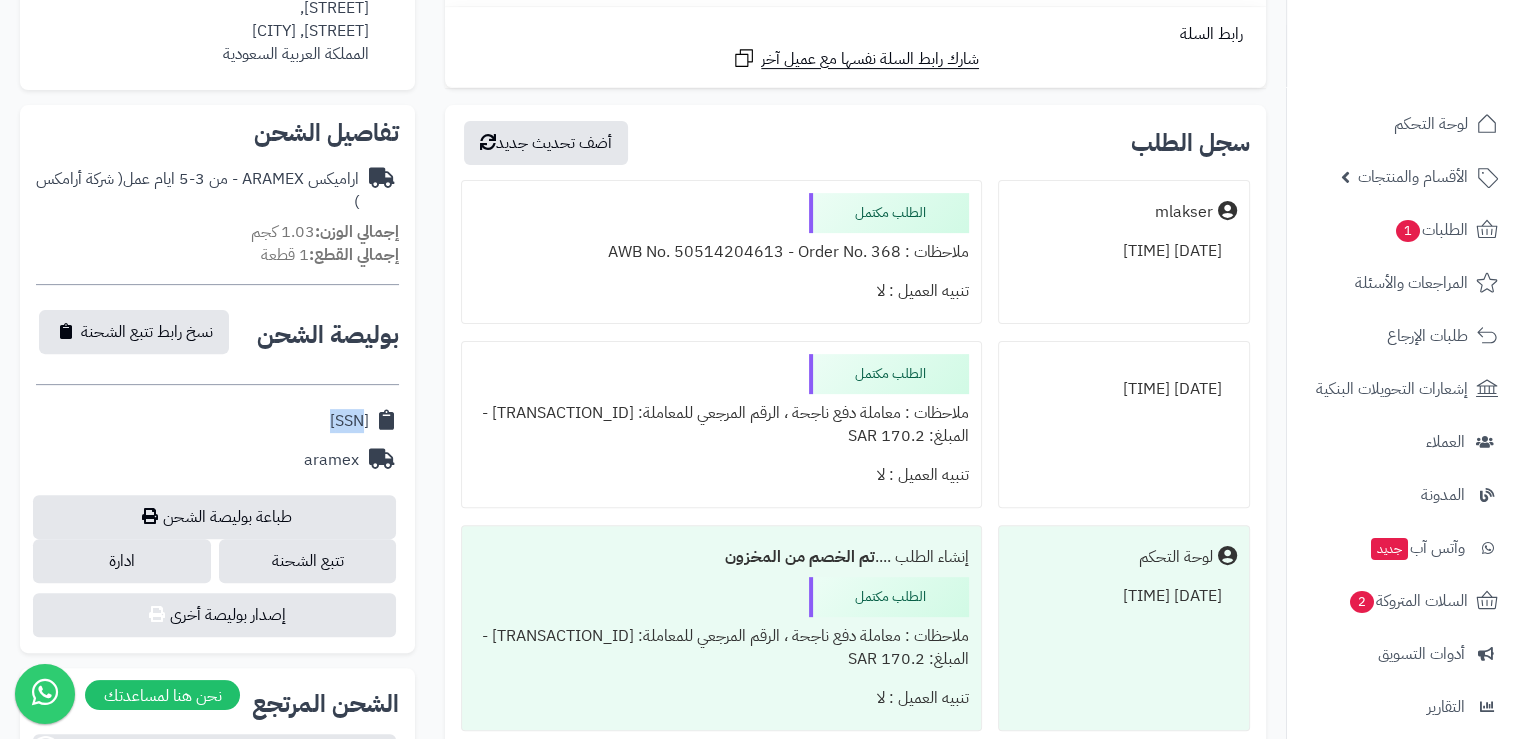 click on "50514204613" at bounding box center [349, 421] 